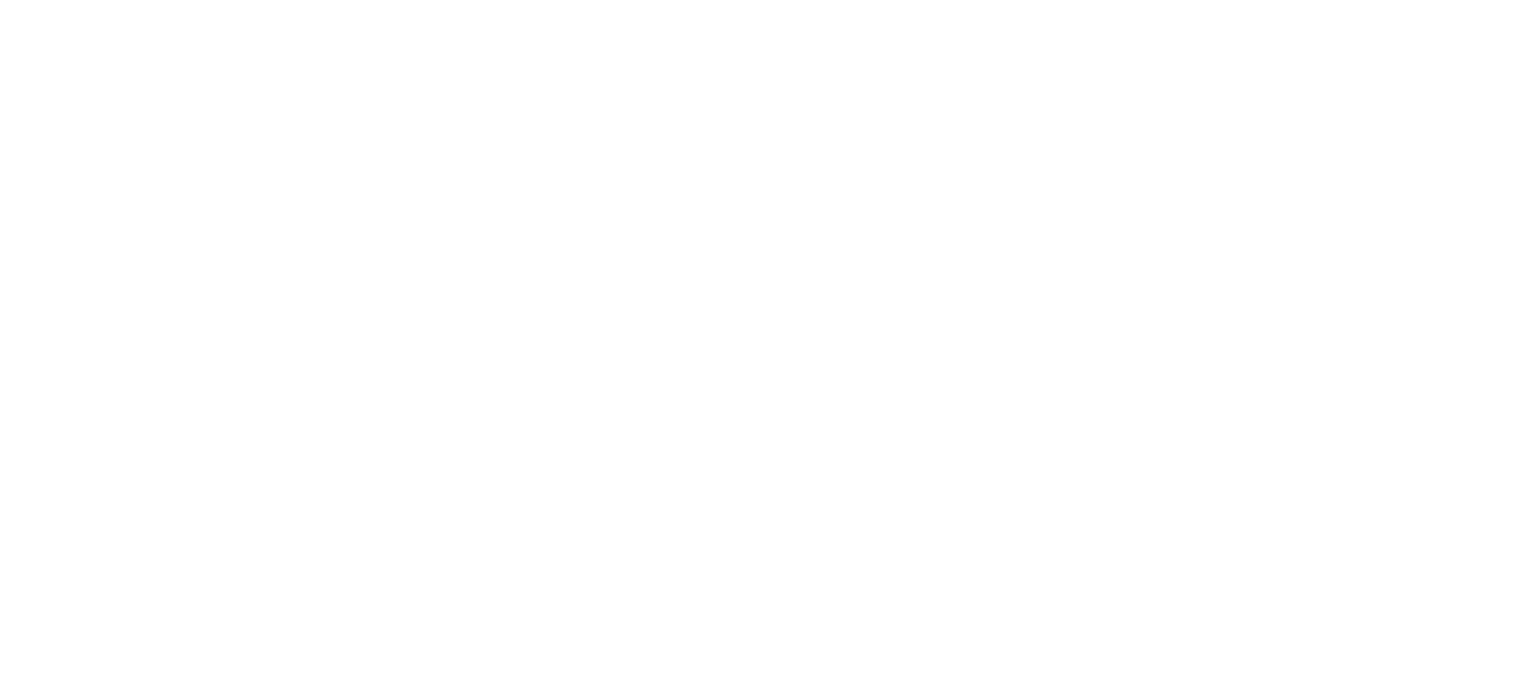 scroll, scrollTop: 0, scrollLeft: 0, axis: both 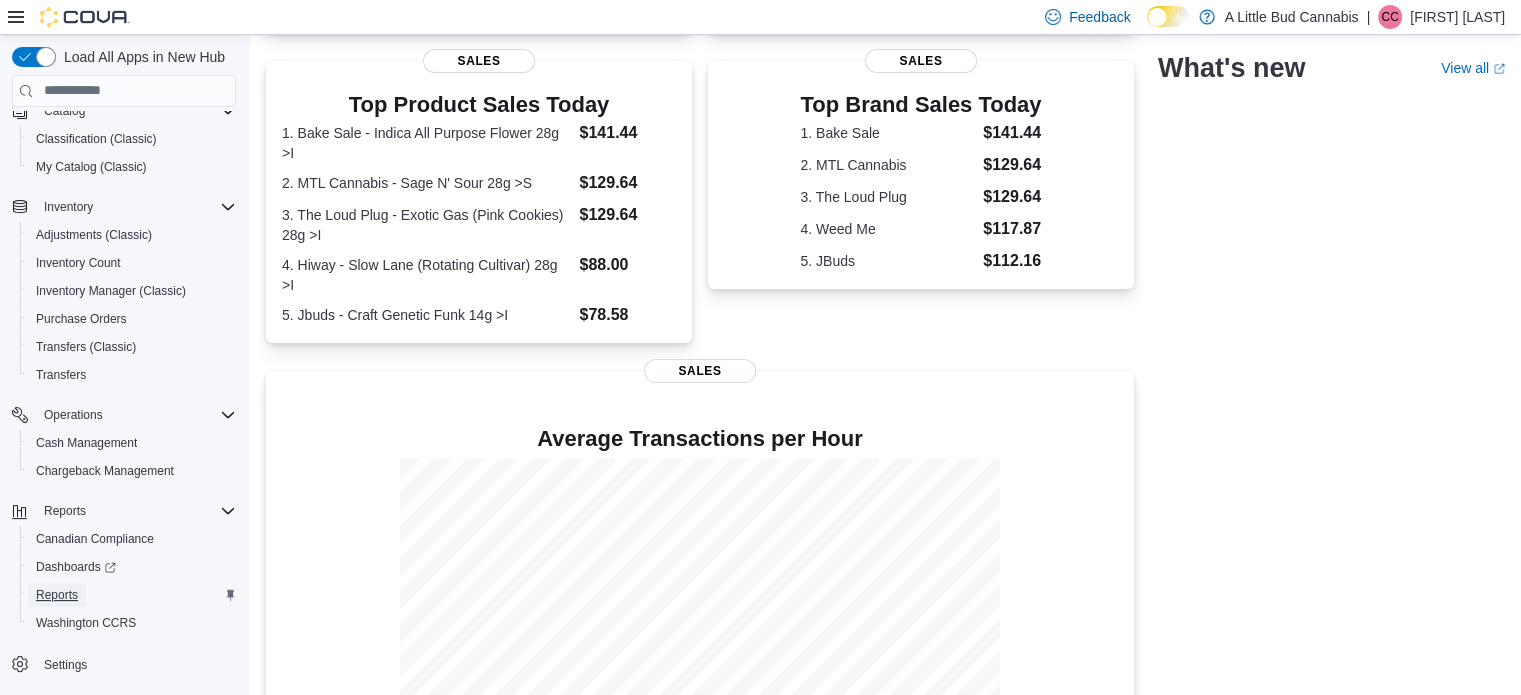click on "Reports" at bounding box center [57, 595] 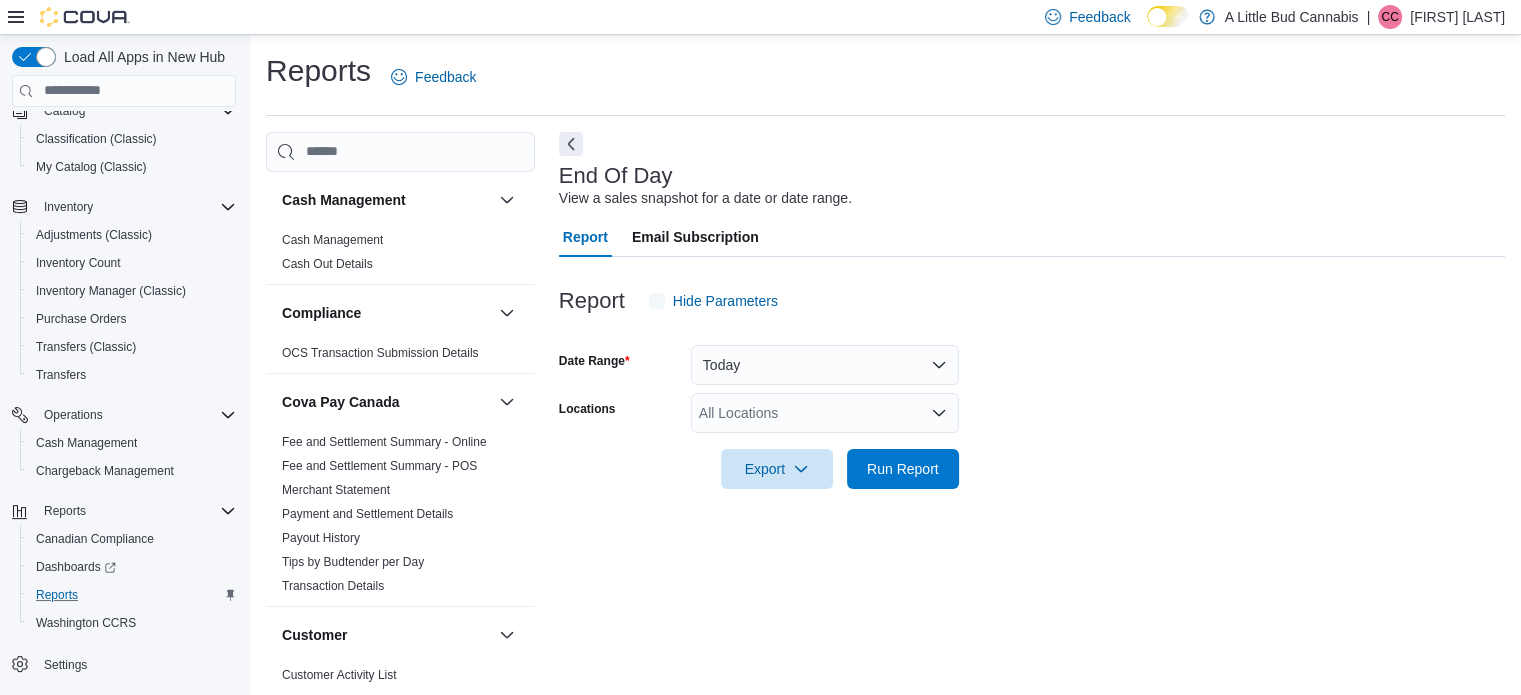 scroll, scrollTop: 13, scrollLeft: 0, axis: vertical 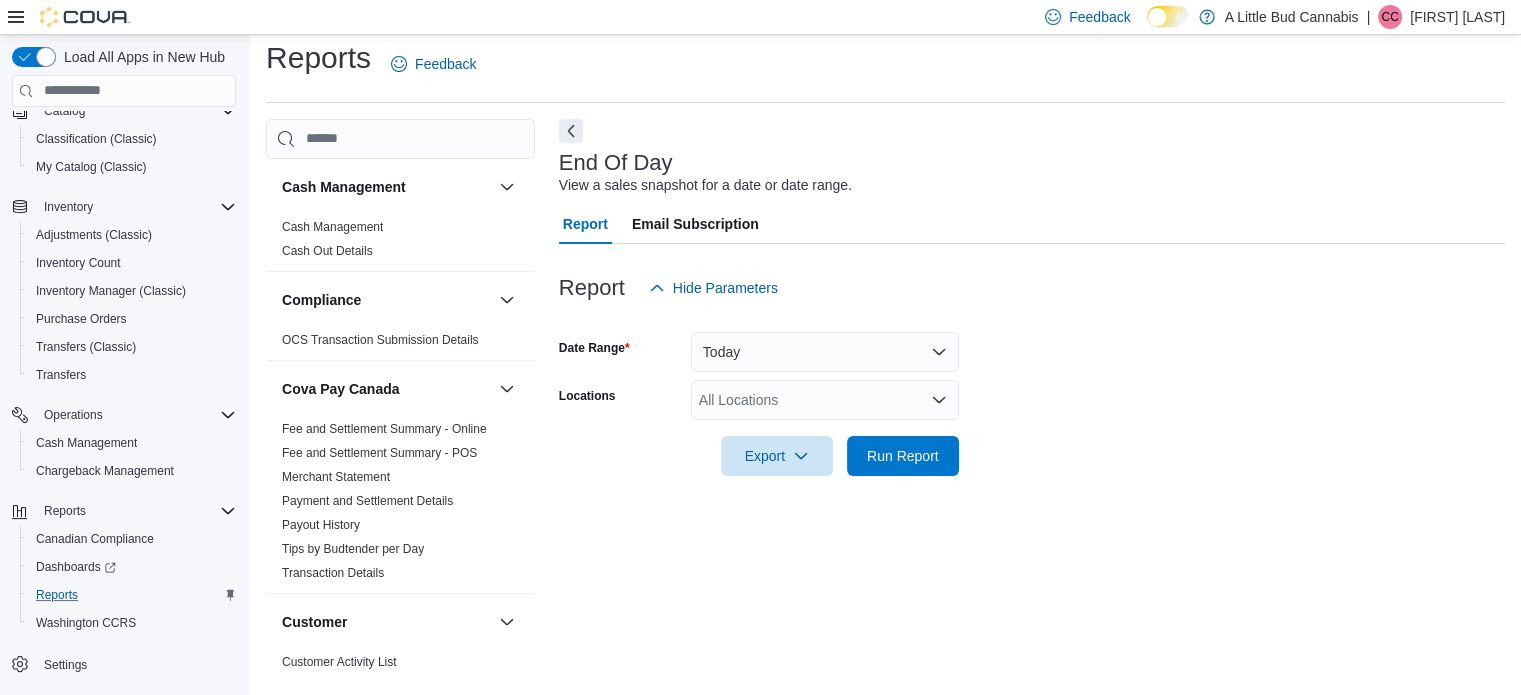 click on "All Locations" at bounding box center (825, 400) 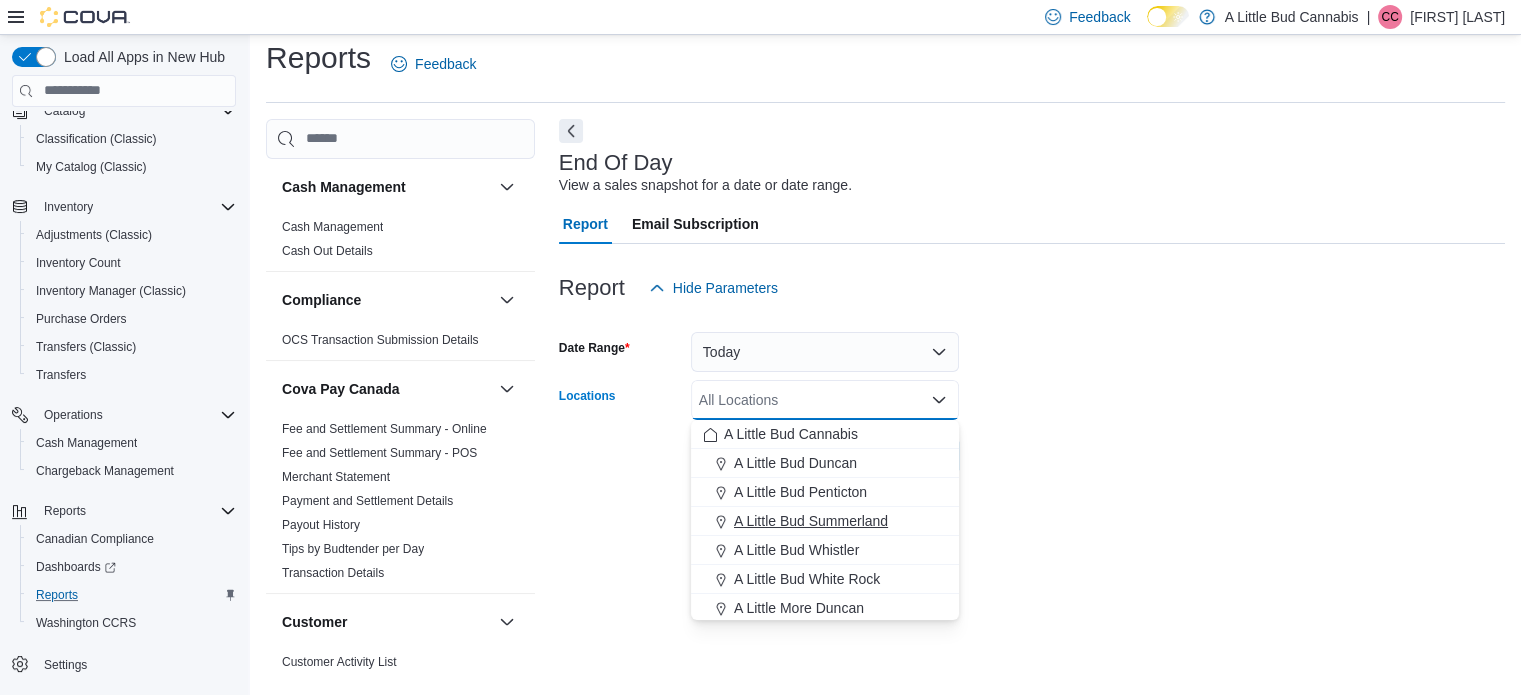 click on "A Little Bud Summerland" at bounding box center [825, 521] 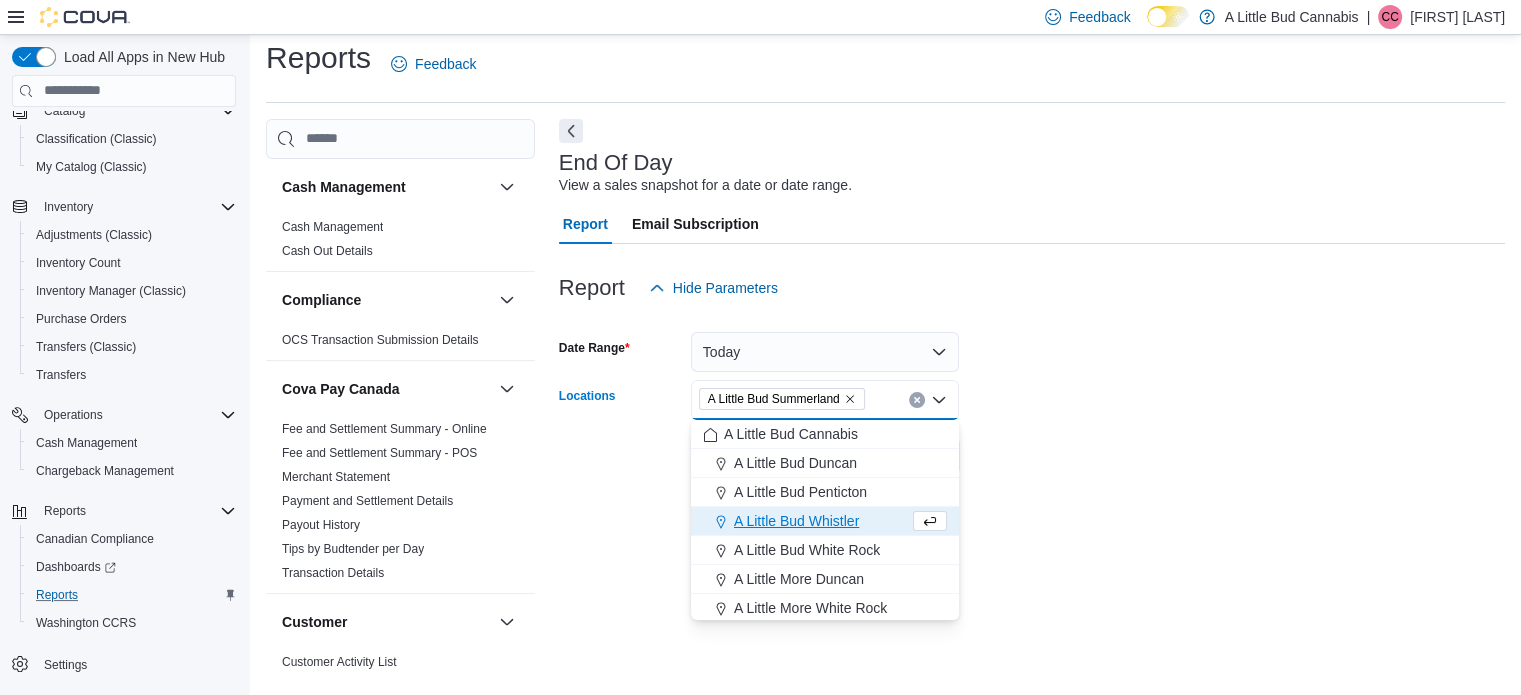 click on "Date Range Today Locations A Little Bud Summerland Combo box. Selected. A Little Bud Summerland. Press Backspace to delete A Little Bud Summerland. Combo box input. All Locations. Type some text or, to display a list of choices, press Down Arrow. To exit the list of choices, press Escape. Export  Run Report" at bounding box center (1032, 392) 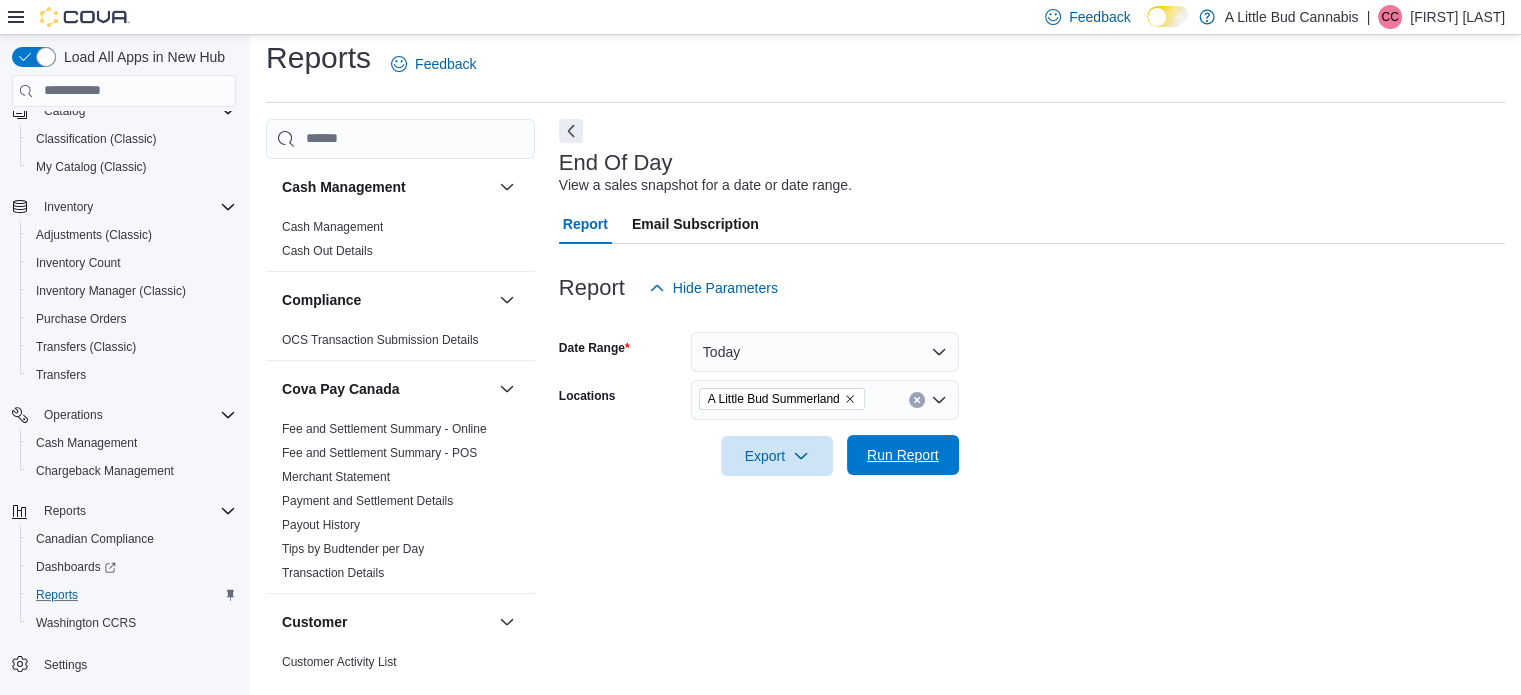 click on "Run Report" at bounding box center [903, 455] 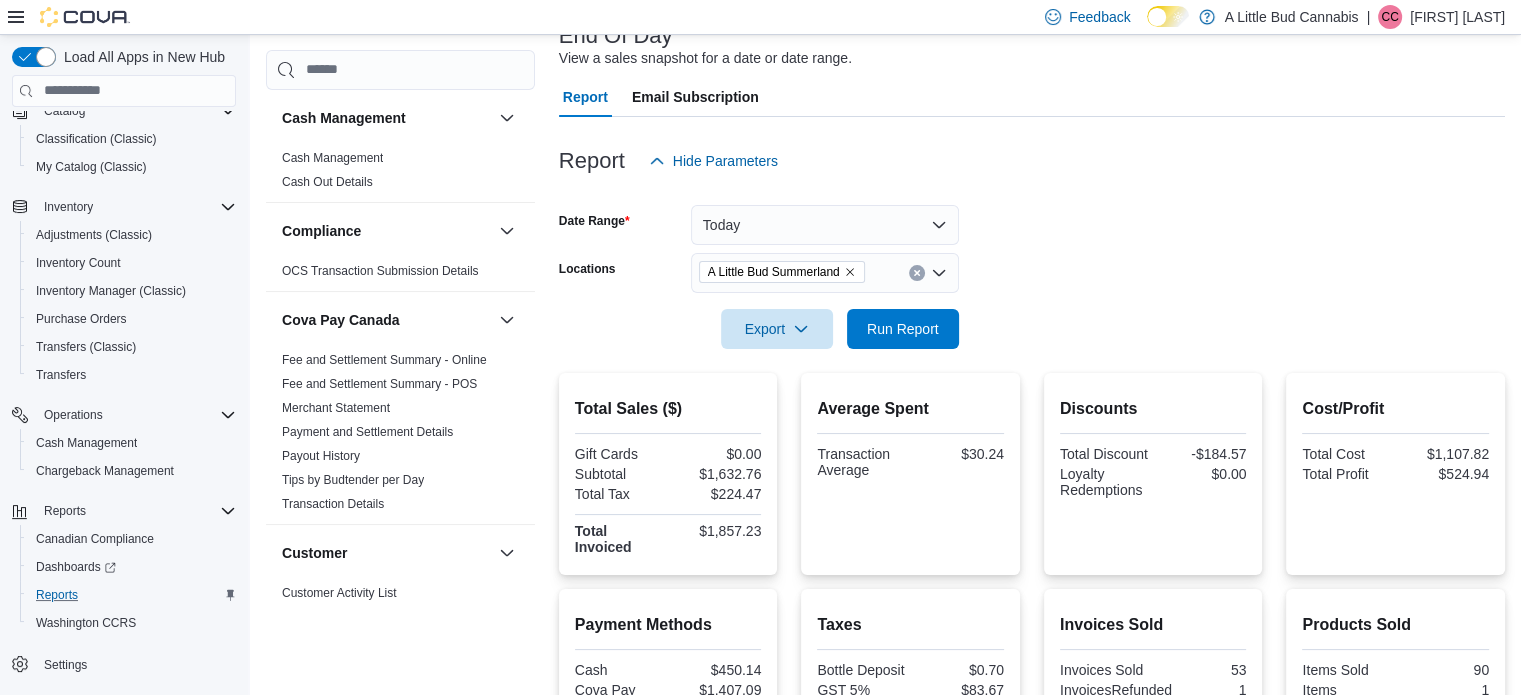 scroll, scrollTop: 49, scrollLeft: 0, axis: vertical 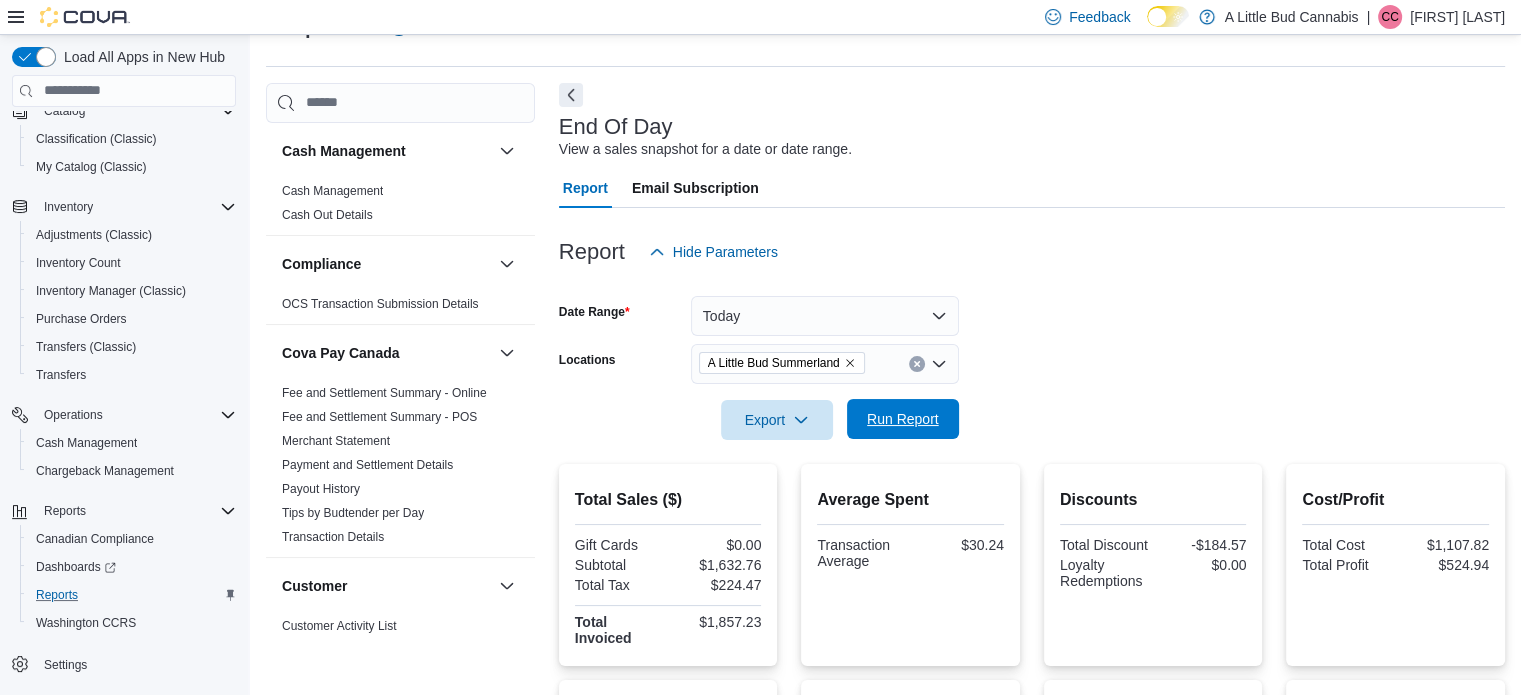 click on "Run Report" at bounding box center [903, 419] 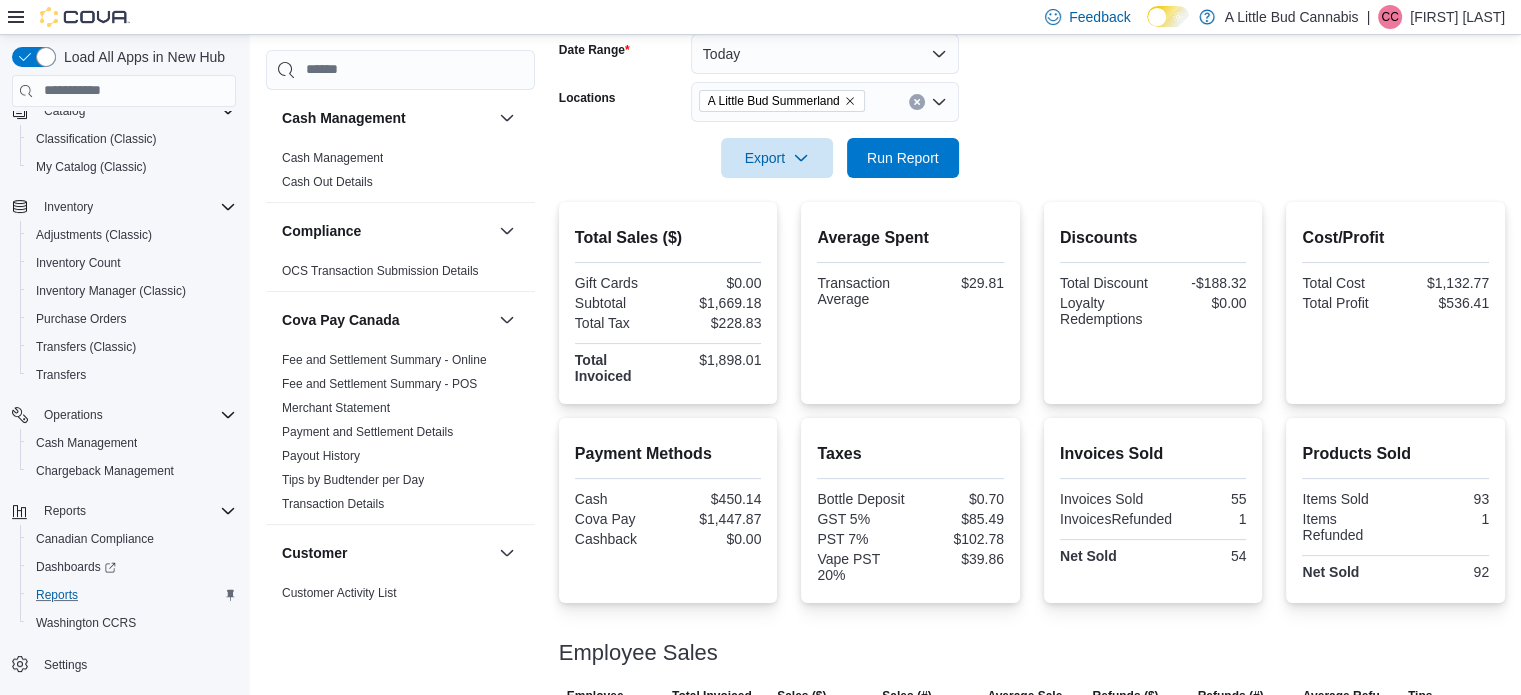 scroll, scrollTop: 449, scrollLeft: 0, axis: vertical 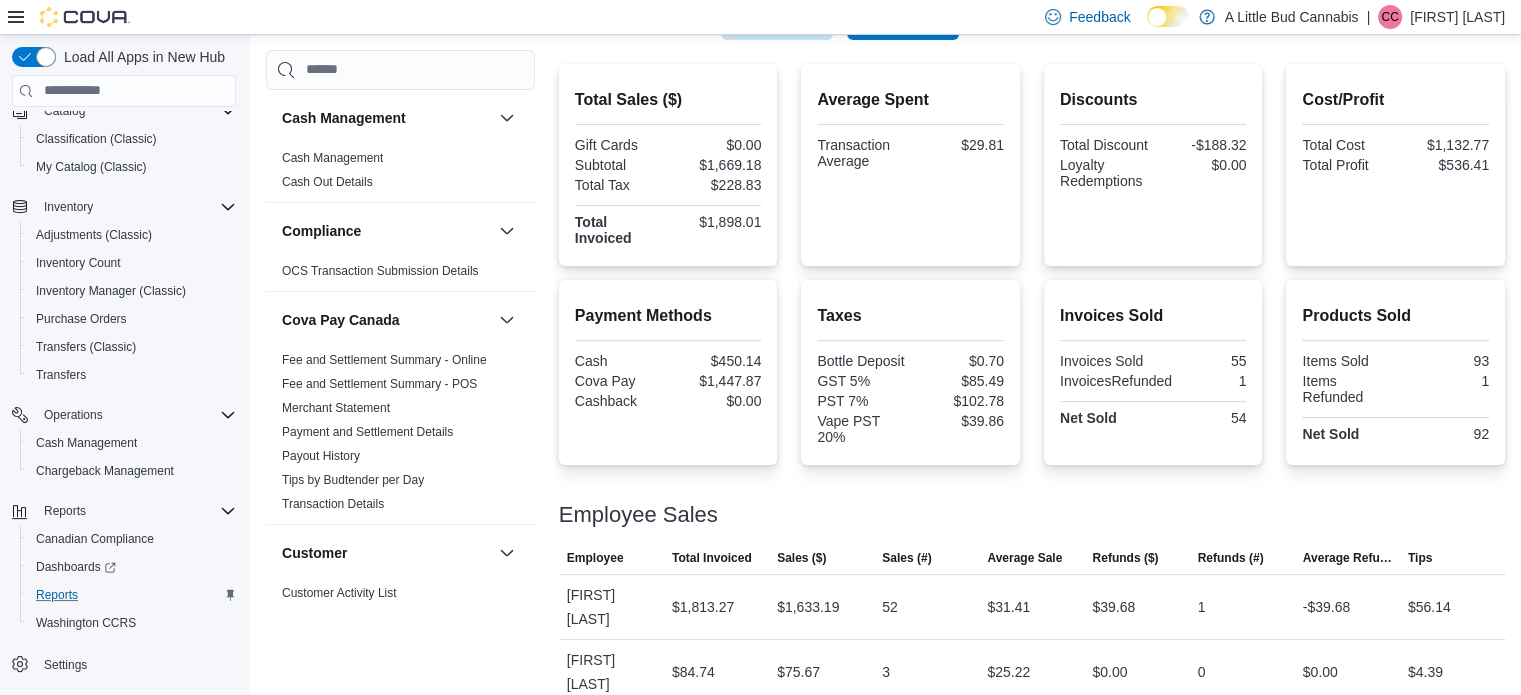 click on "Total Sales ($) Gift Cards $0.00 Subtotal $1,669.18 Total Tax $228.83 Total Invoiced $1,898.01 Average Spent Transaction Average $29.81 Discounts Total Discount -$188.32 Loyalty Redemptions $0.00 Cost/Profit Total Cost $1,132.77 Total Profit $536.41" at bounding box center (1032, 165) 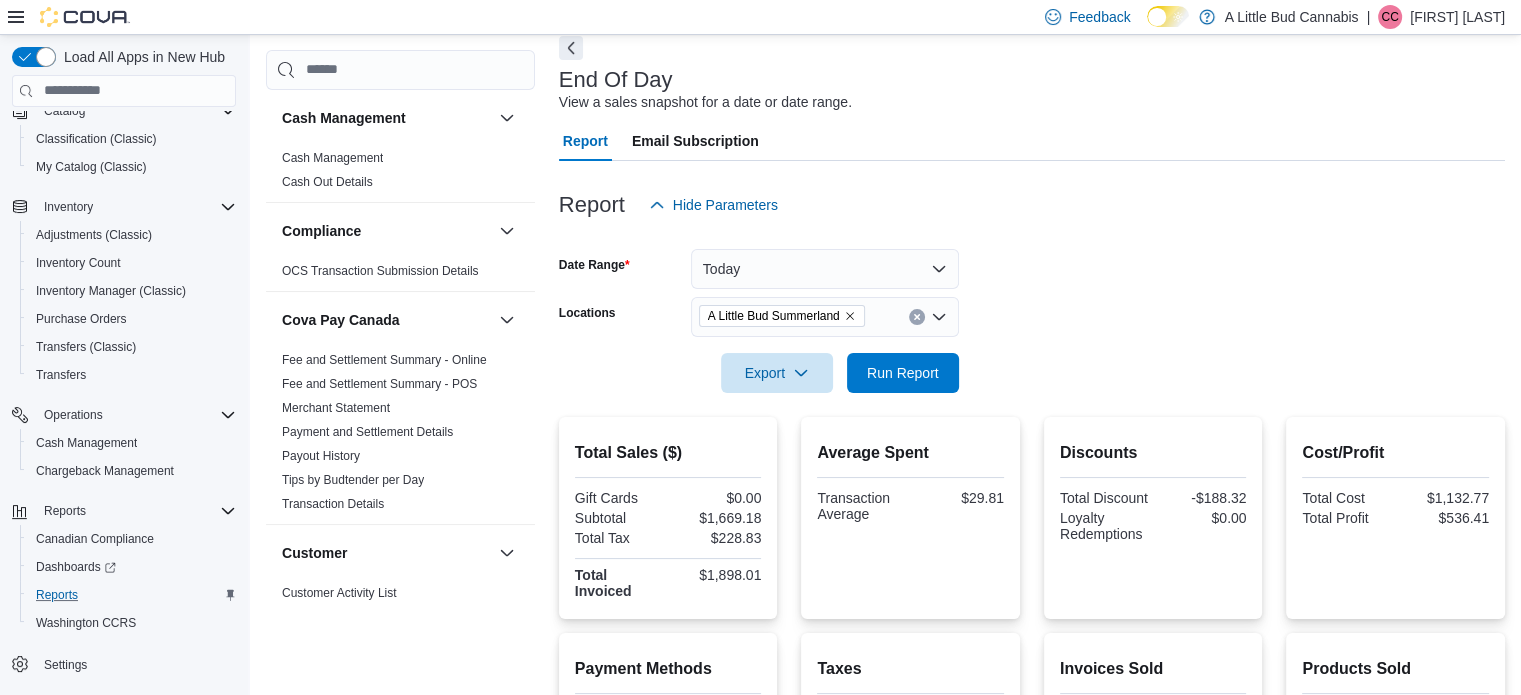 scroll, scrollTop: 0, scrollLeft: 0, axis: both 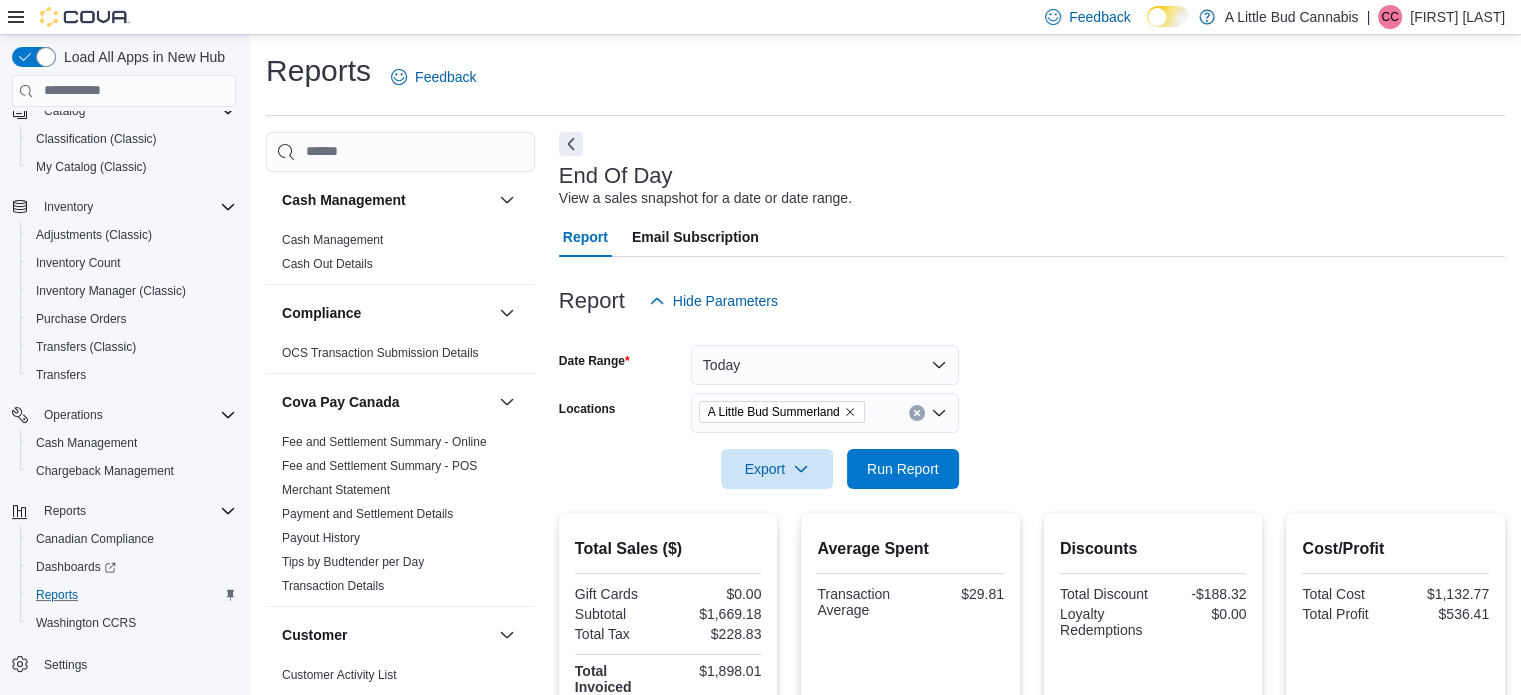 drag, startPoint x: 1052, startPoint y: 267, endPoint x: 1060, endPoint y: 311, distance: 44.72136 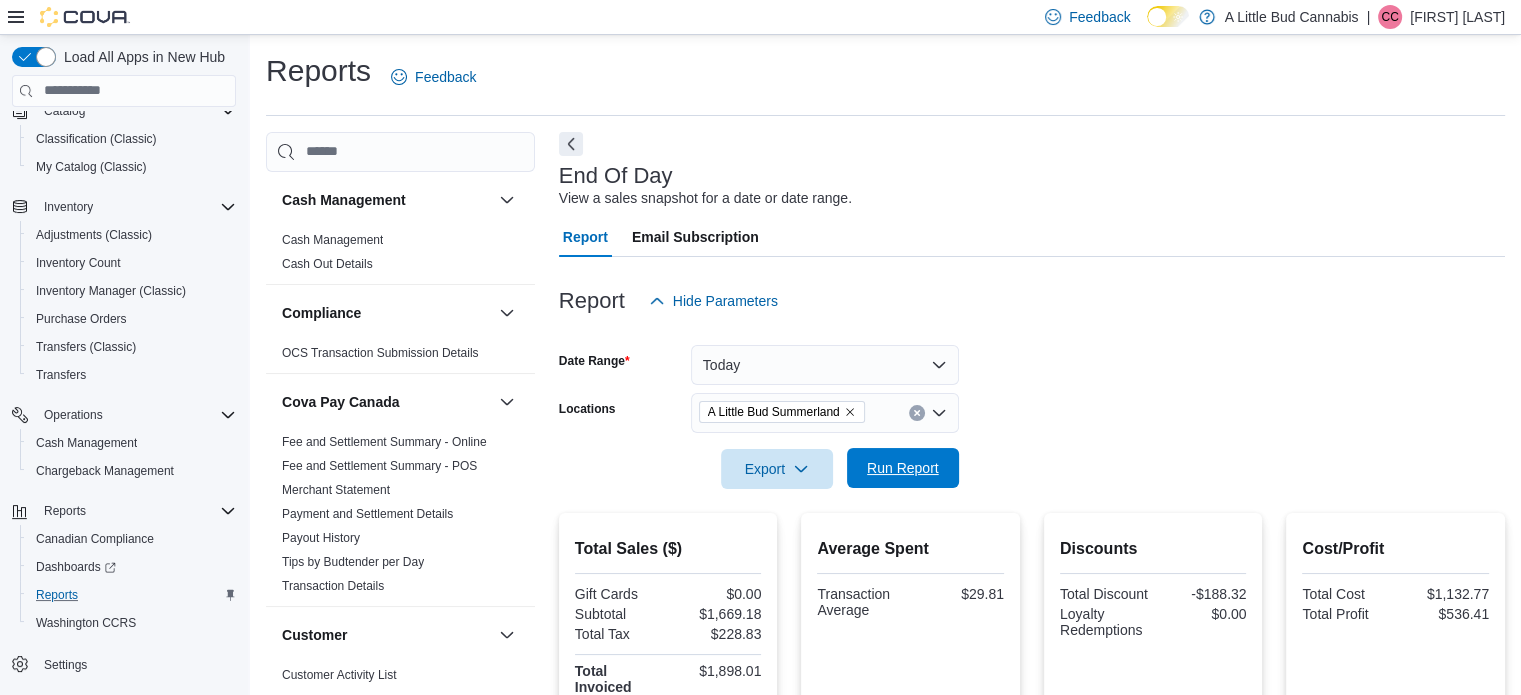 click on "Run Report" at bounding box center (903, 468) 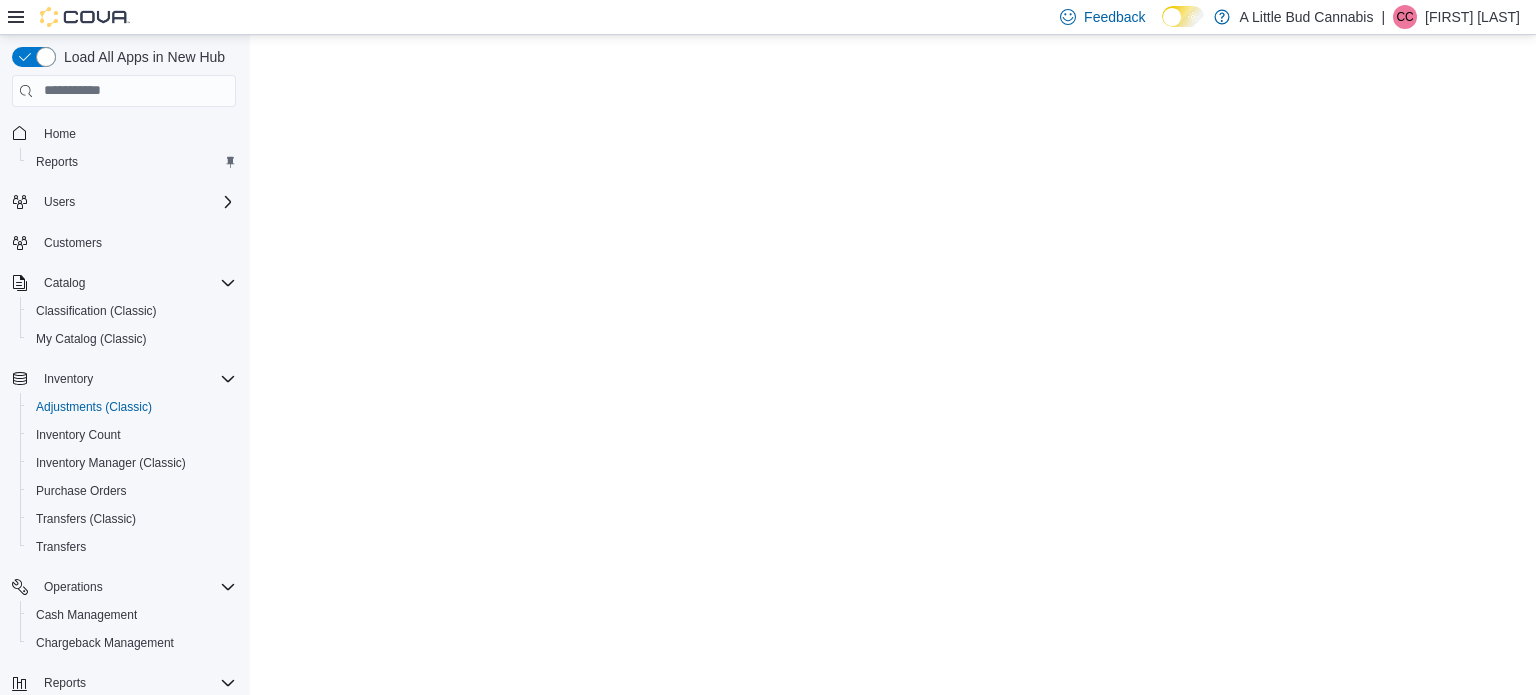 scroll, scrollTop: 0, scrollLeft: 0, axis: both 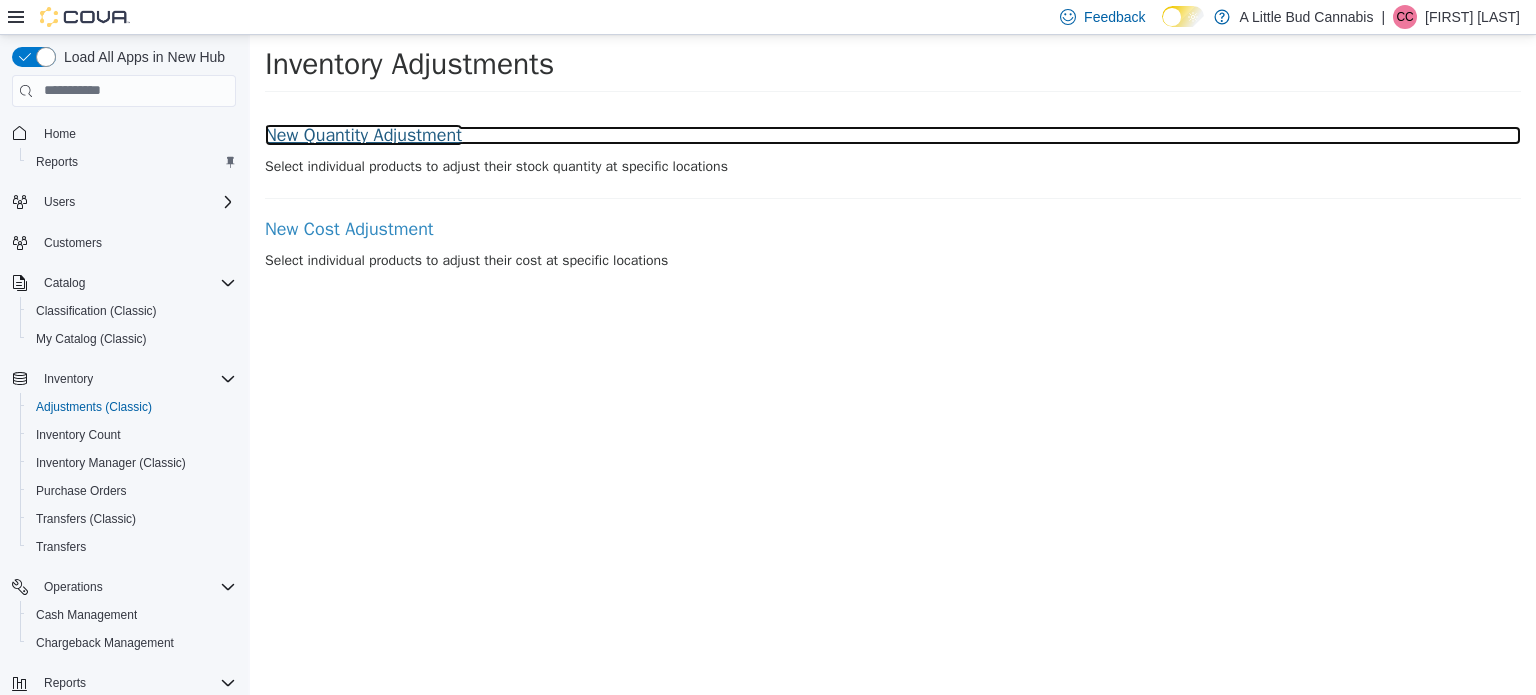 click on "New Quantity Adjustment" at bounding box center (893, 135) 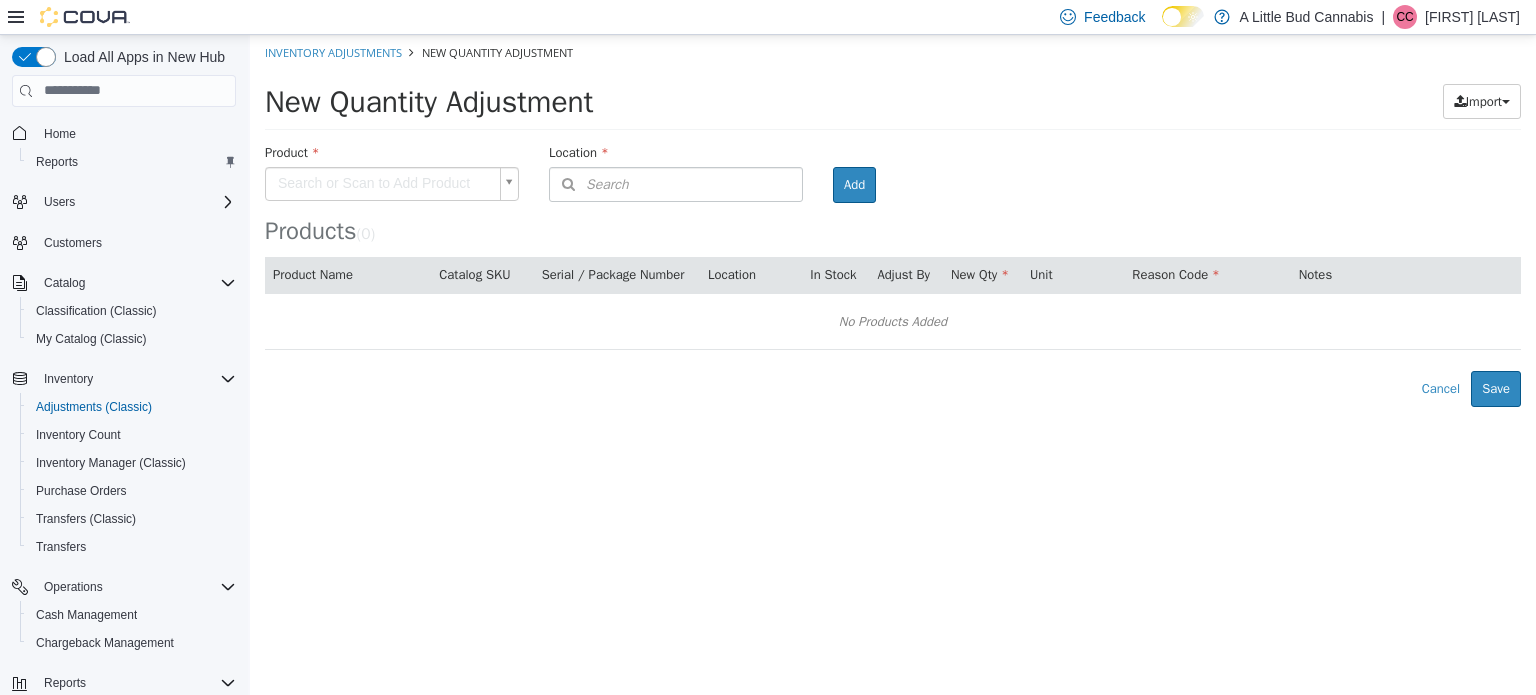 click on "×
Inventory Adjustments
New Quantity Adjustment
New Quantity Adjustment
Import  Inventory Export (.CSV) Package List (.TXT)
Product     Search or Scan to Add Product                             Location Search Type 3 or more characters or browse       A Little Bud Cannabis     (7)         A Little Bud Duncan             A Little Bud Penticton             A Little Bud Summerland             A Little Bud Whistler             A Little Bud White Rock             A Little More Duncan             A Little More White Rock         Room   Add Products  ( 0 ) Product Name Catalog SKU Serial / Package Number Location In Stock Adjust By New Qty Unit Reason Code Notes No Products Added Error saving adjustment please resolve the errors above. Cancel Save" at bounding box center [893, 220] 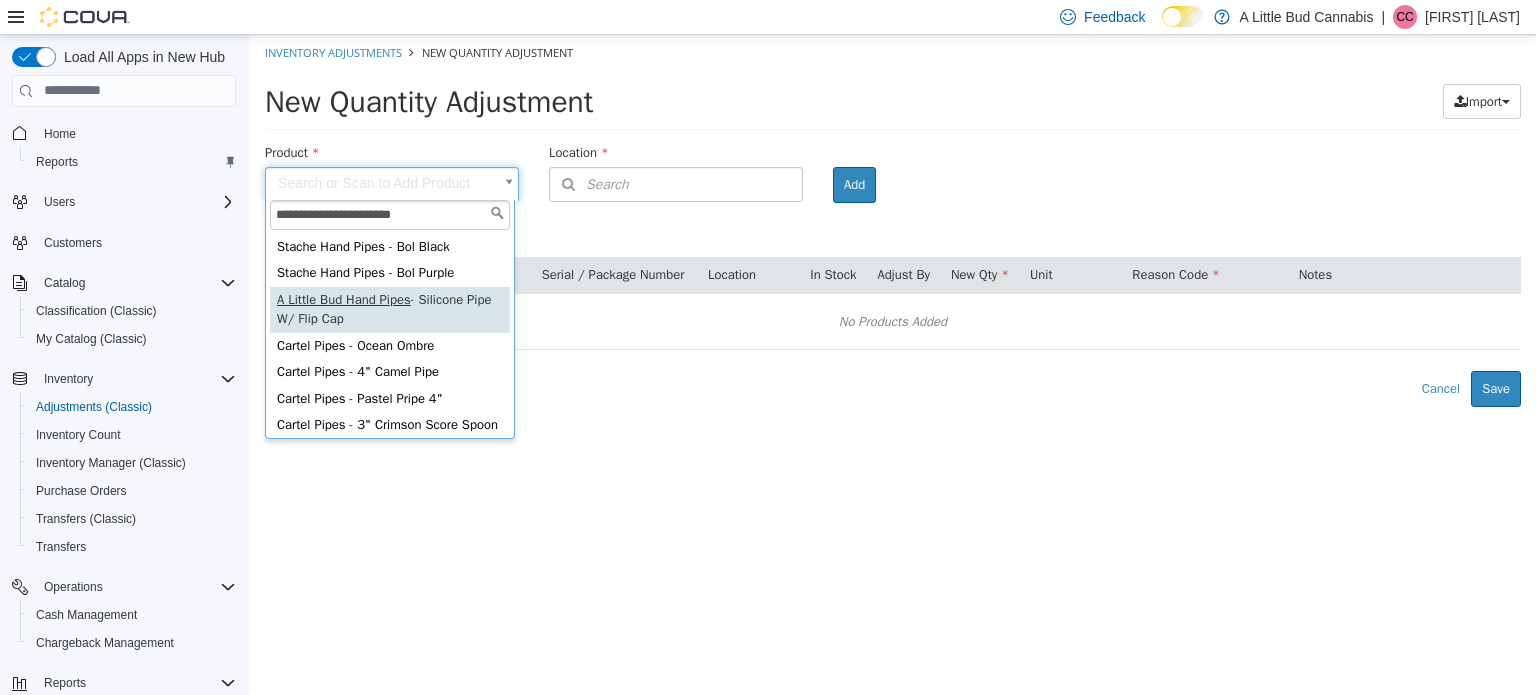 type on "**********" 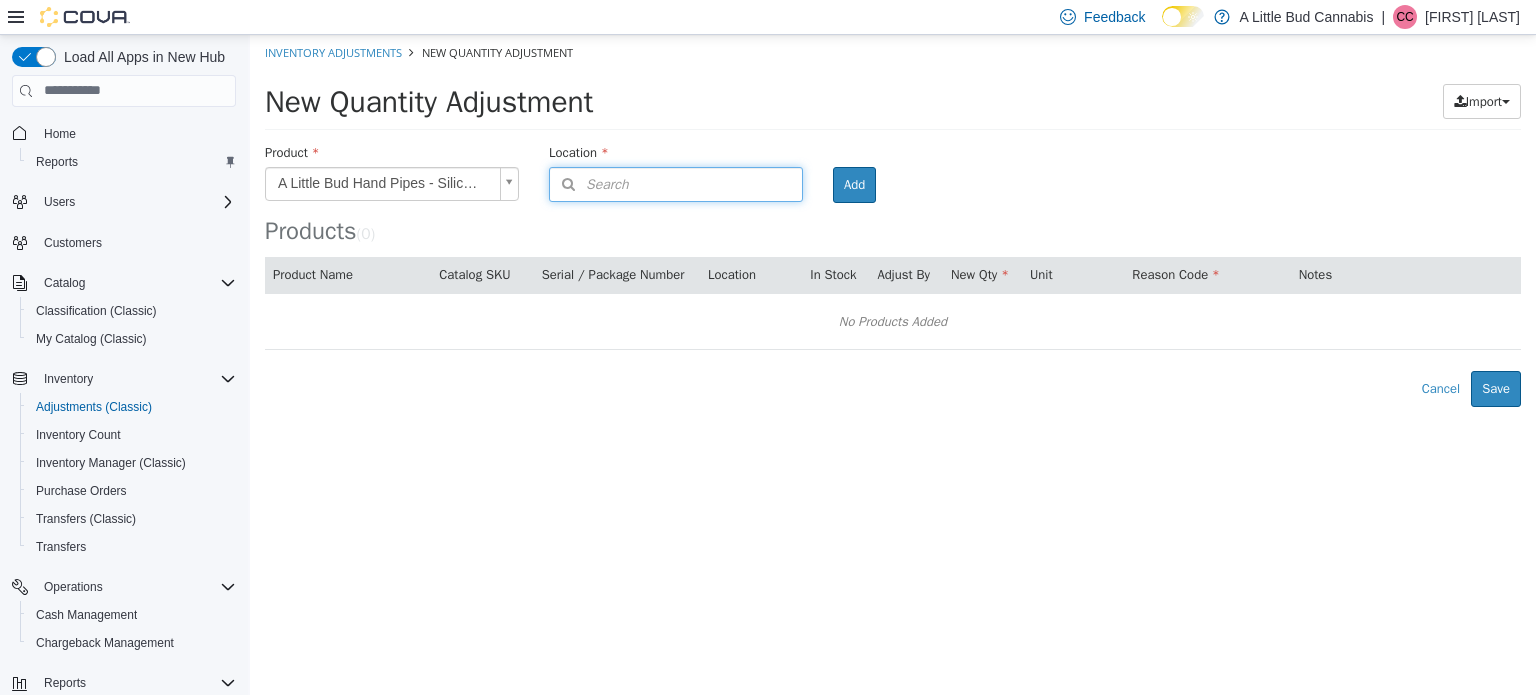 click on "Search" at bounding box center [676, 183] 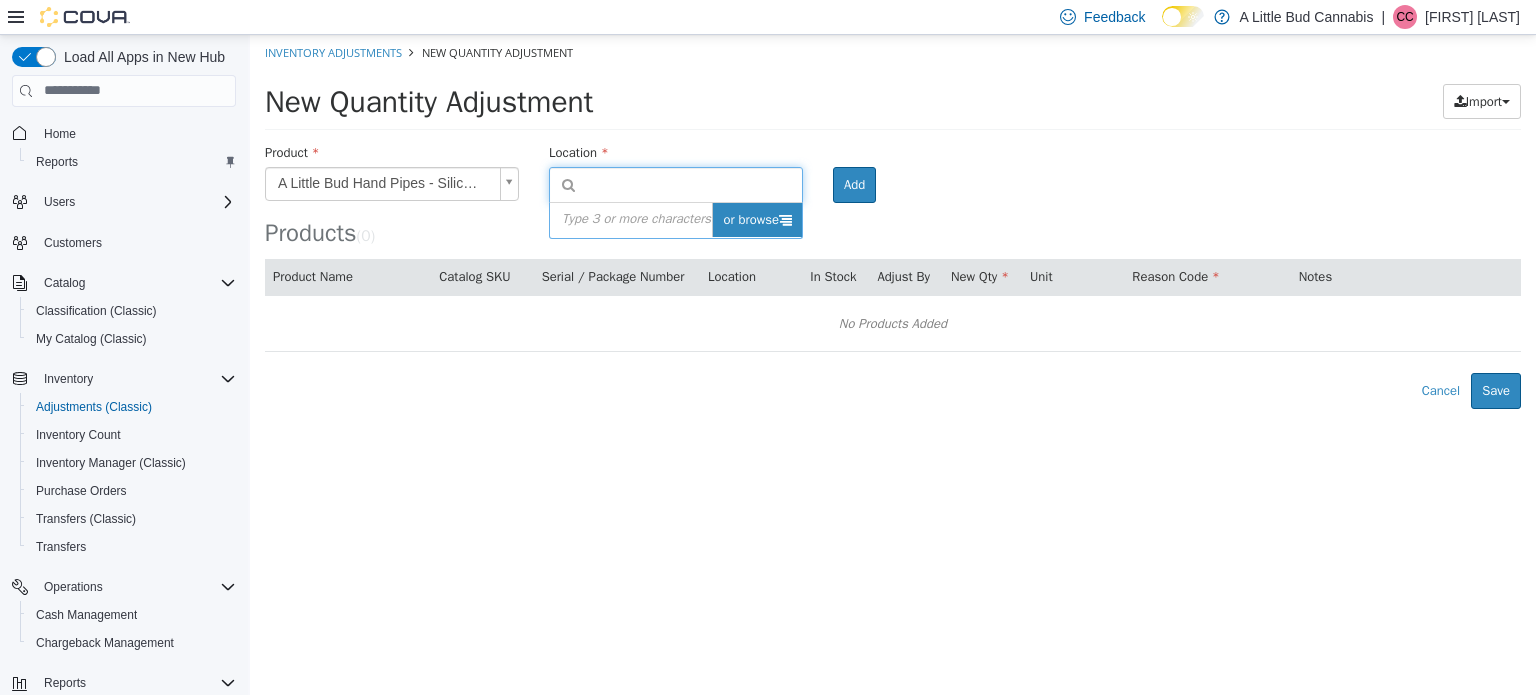 click on "or browse" at bounding box center [757, 219] 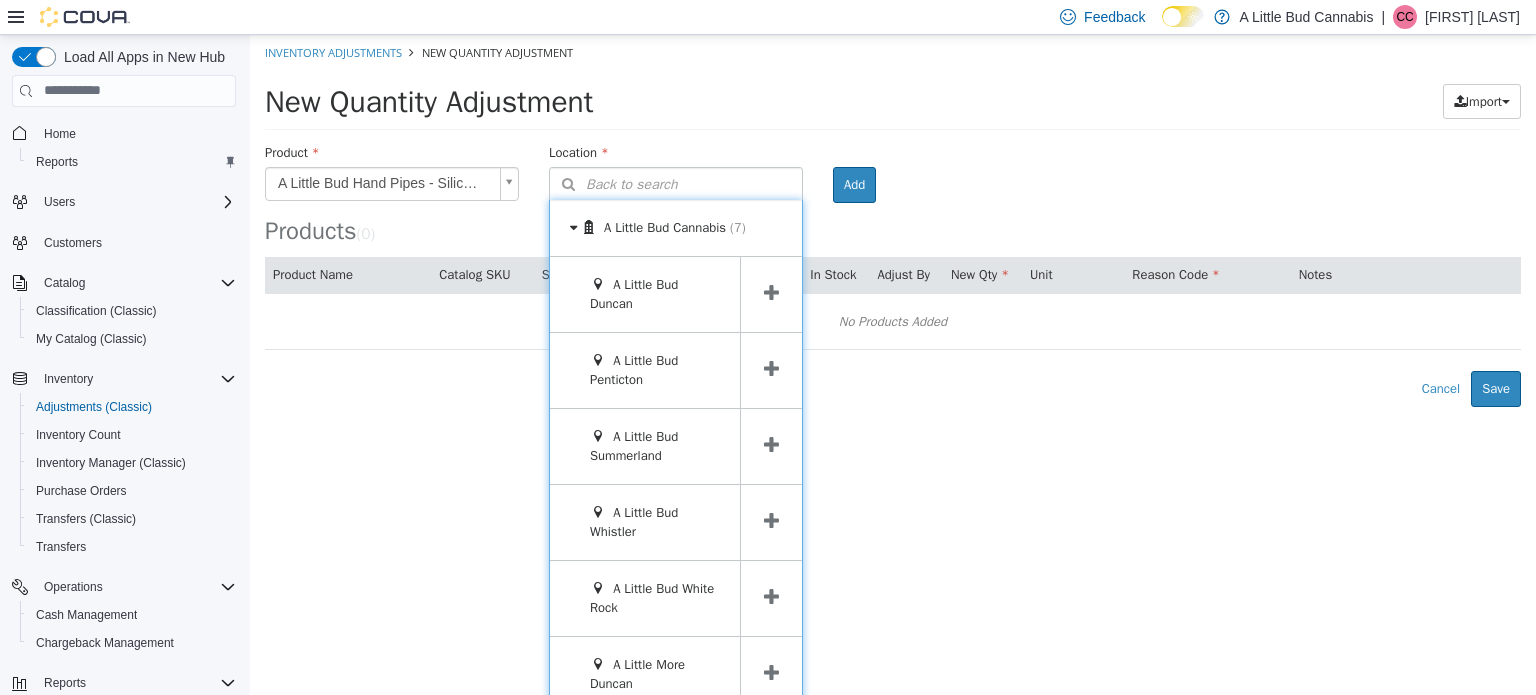 click at bounding box center (771, 444) 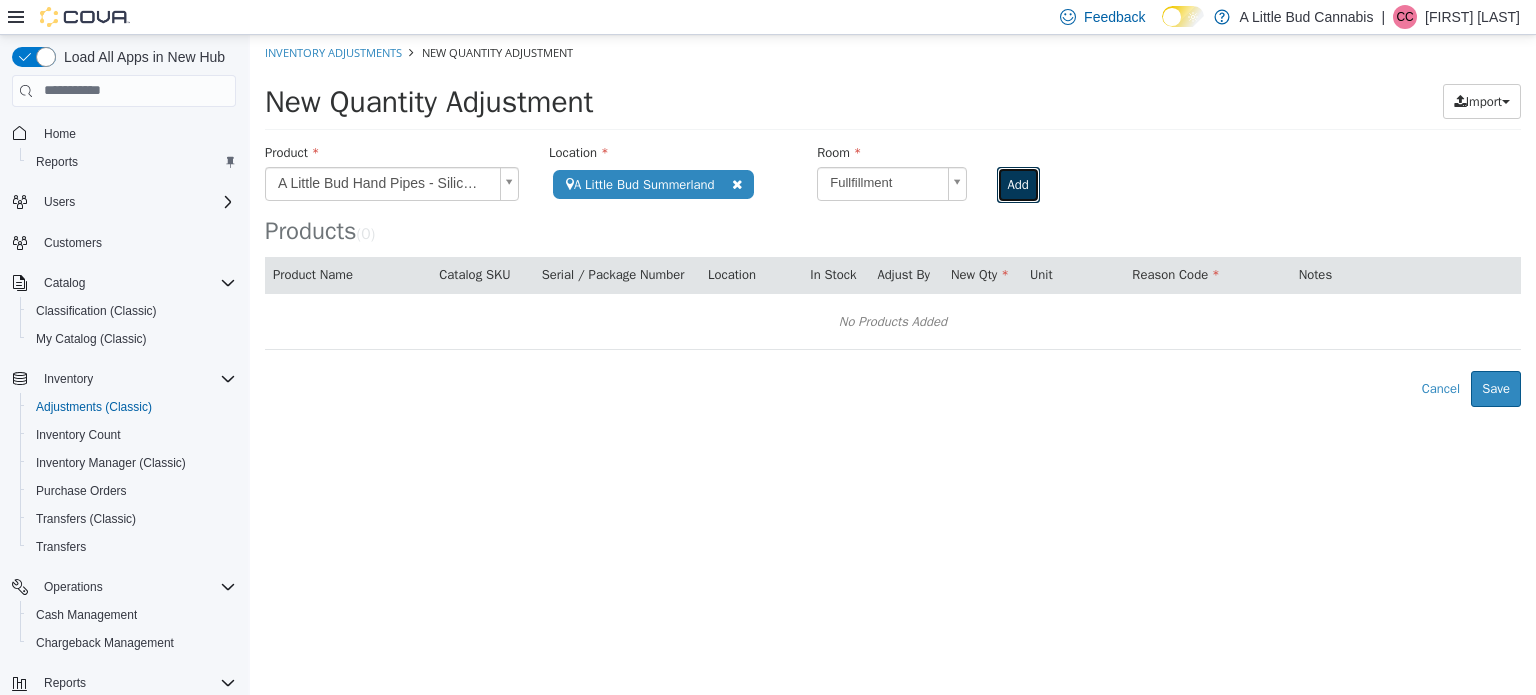 click on "Add" at bounding box center (1018, 184) 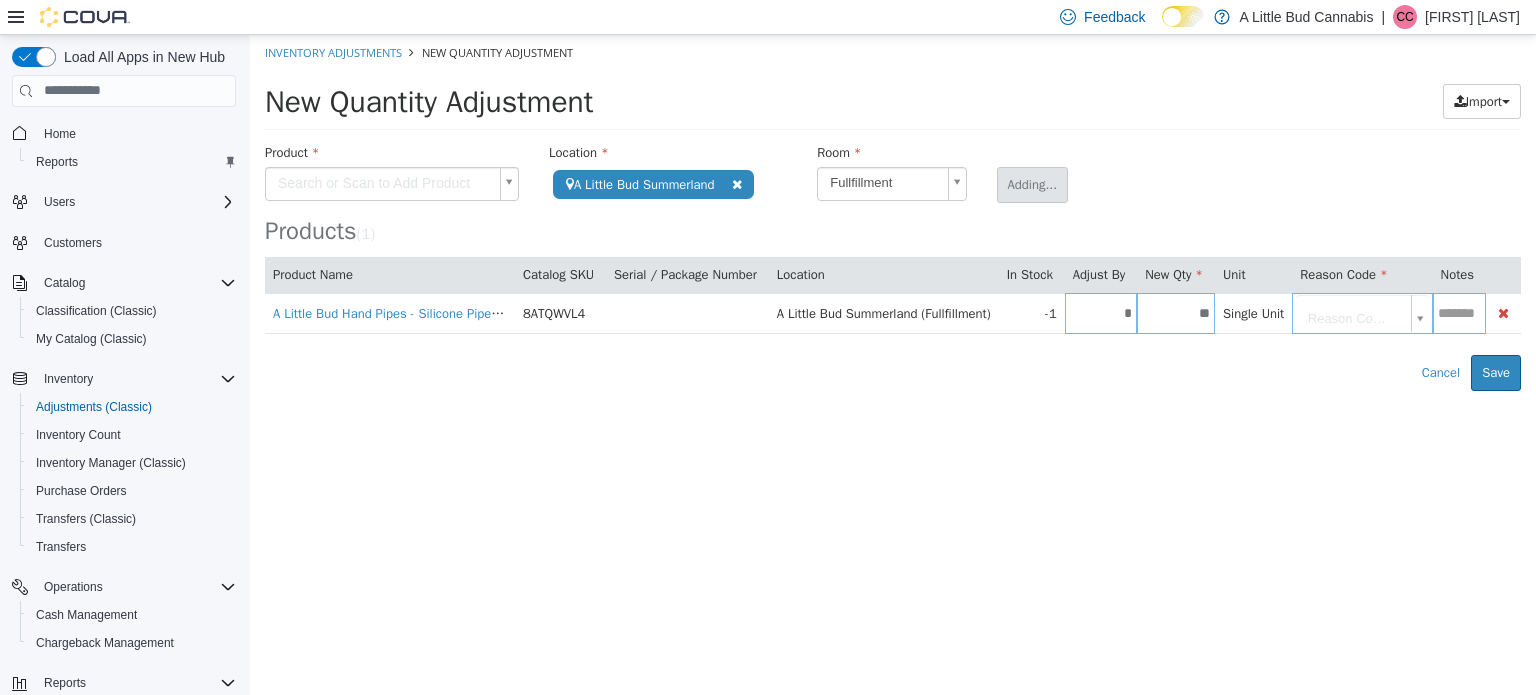 type 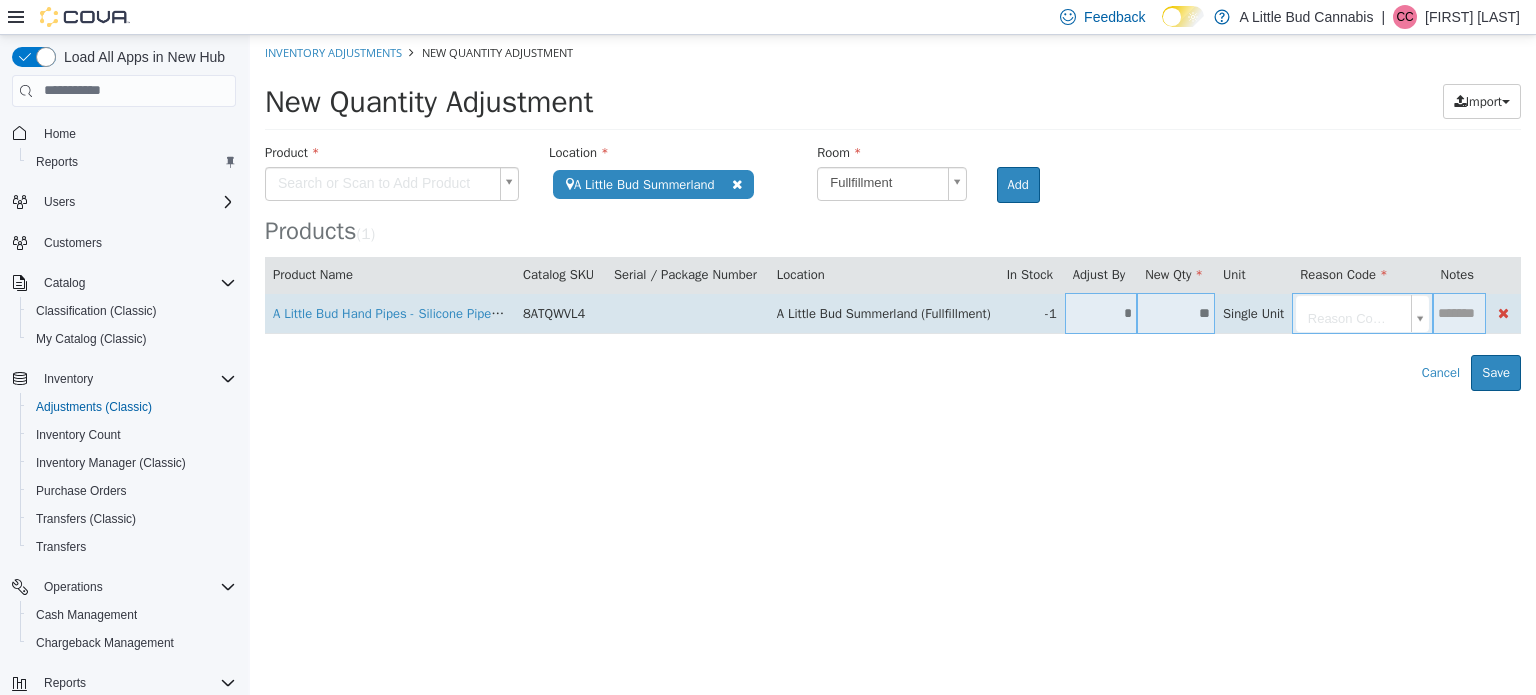 click on "**" at bounding box center [1176, 312] 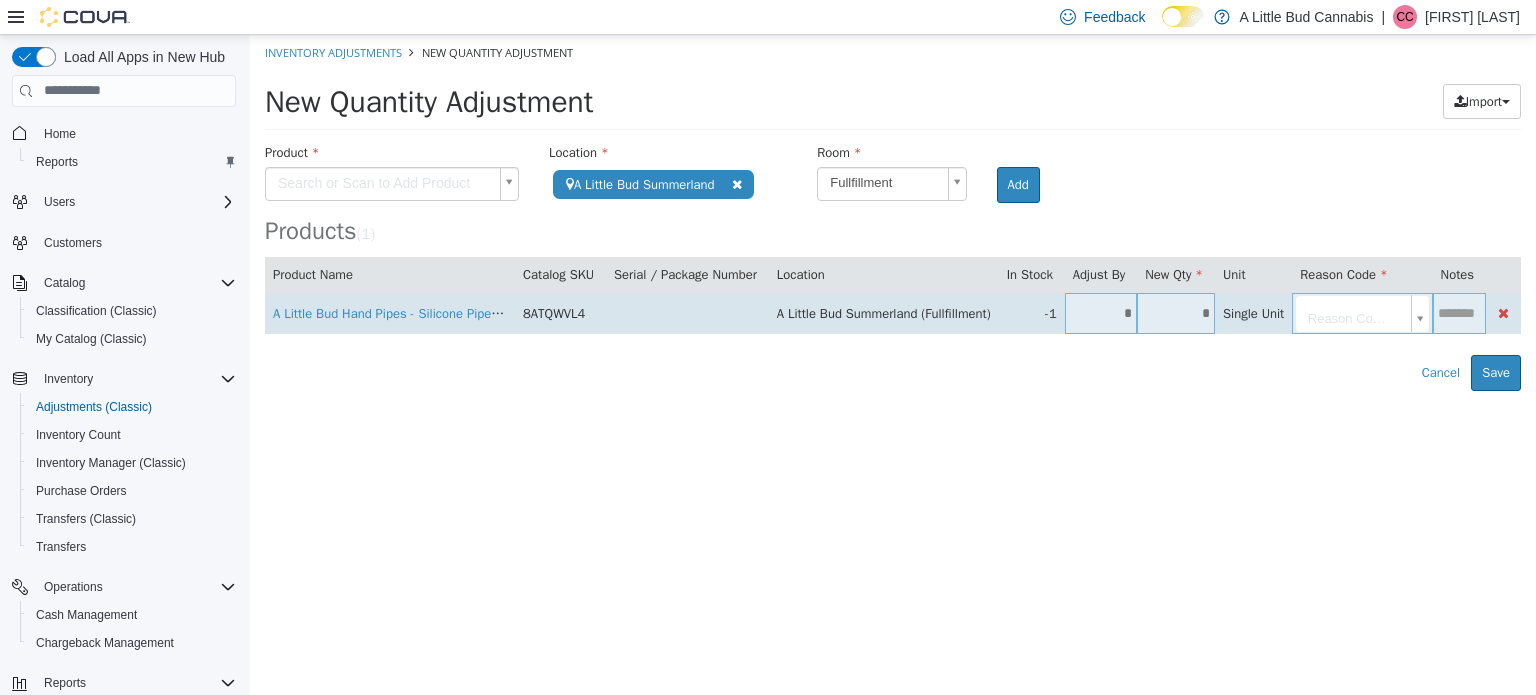 type on "*" 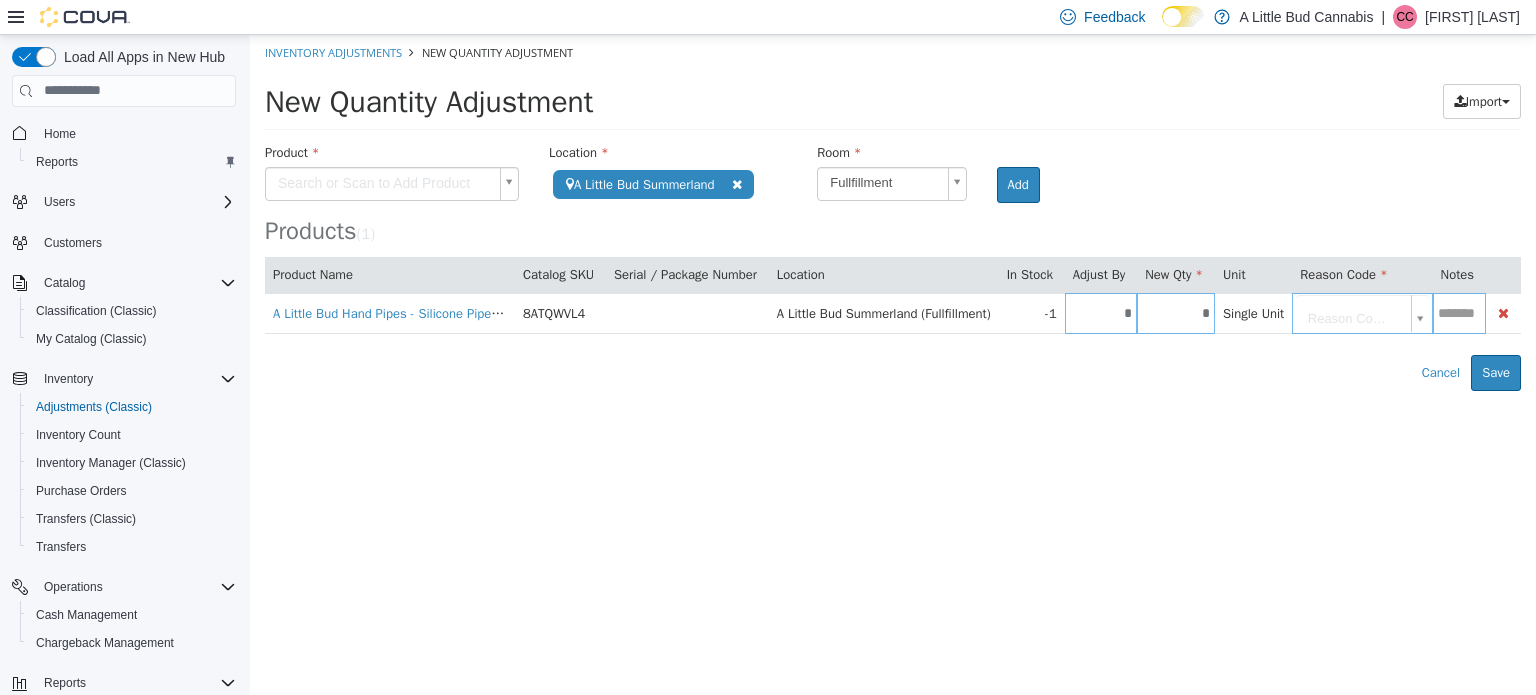 click on "**********" at bounding box center (893, 212) 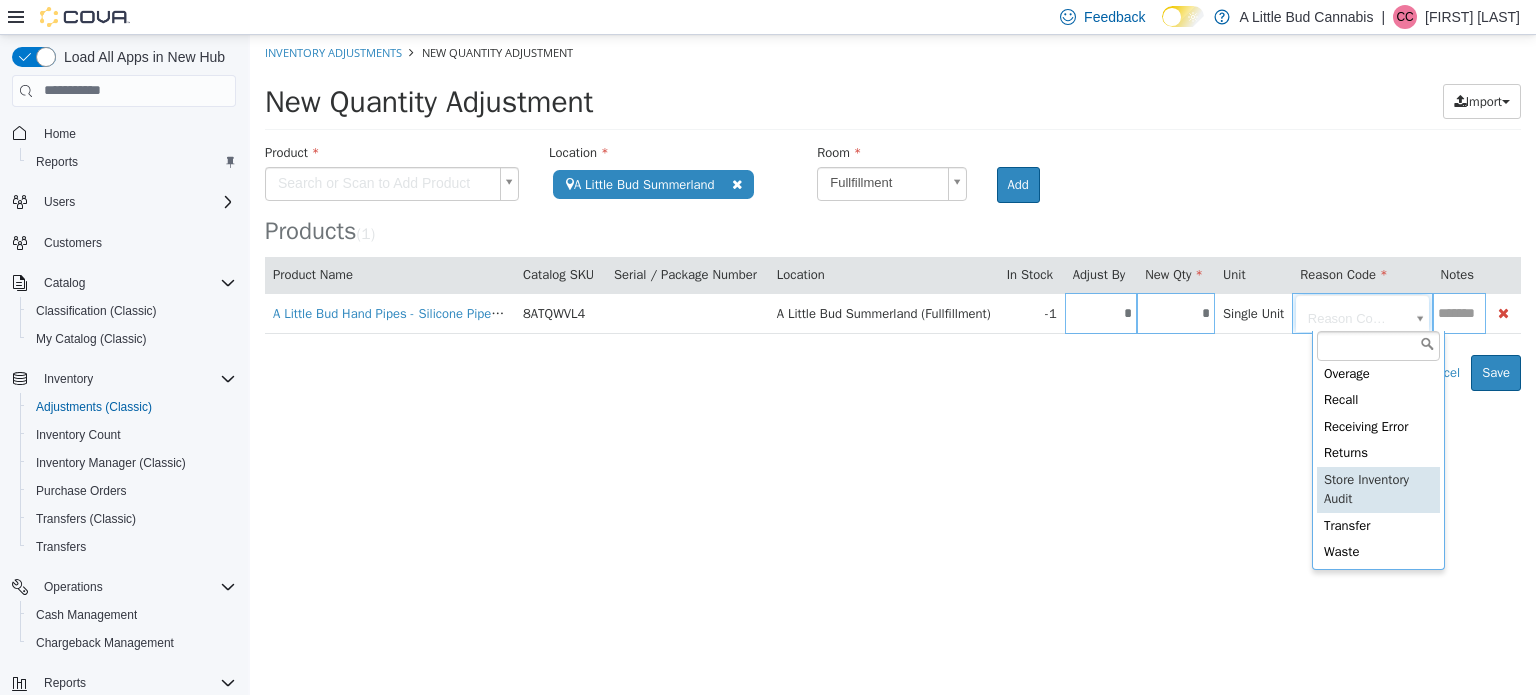 scroll, scrollTop: 164, scrollLeft: 0, axis: vertical 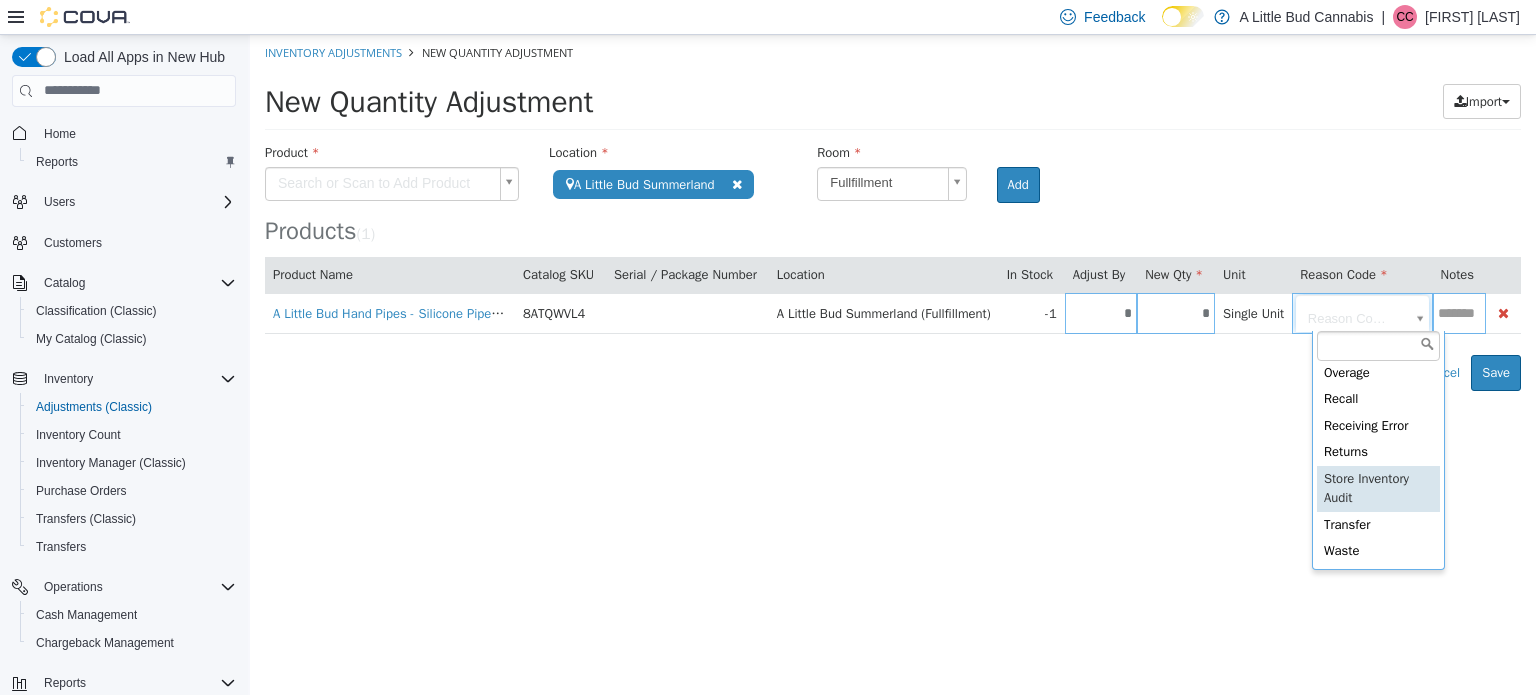 type on "**********" 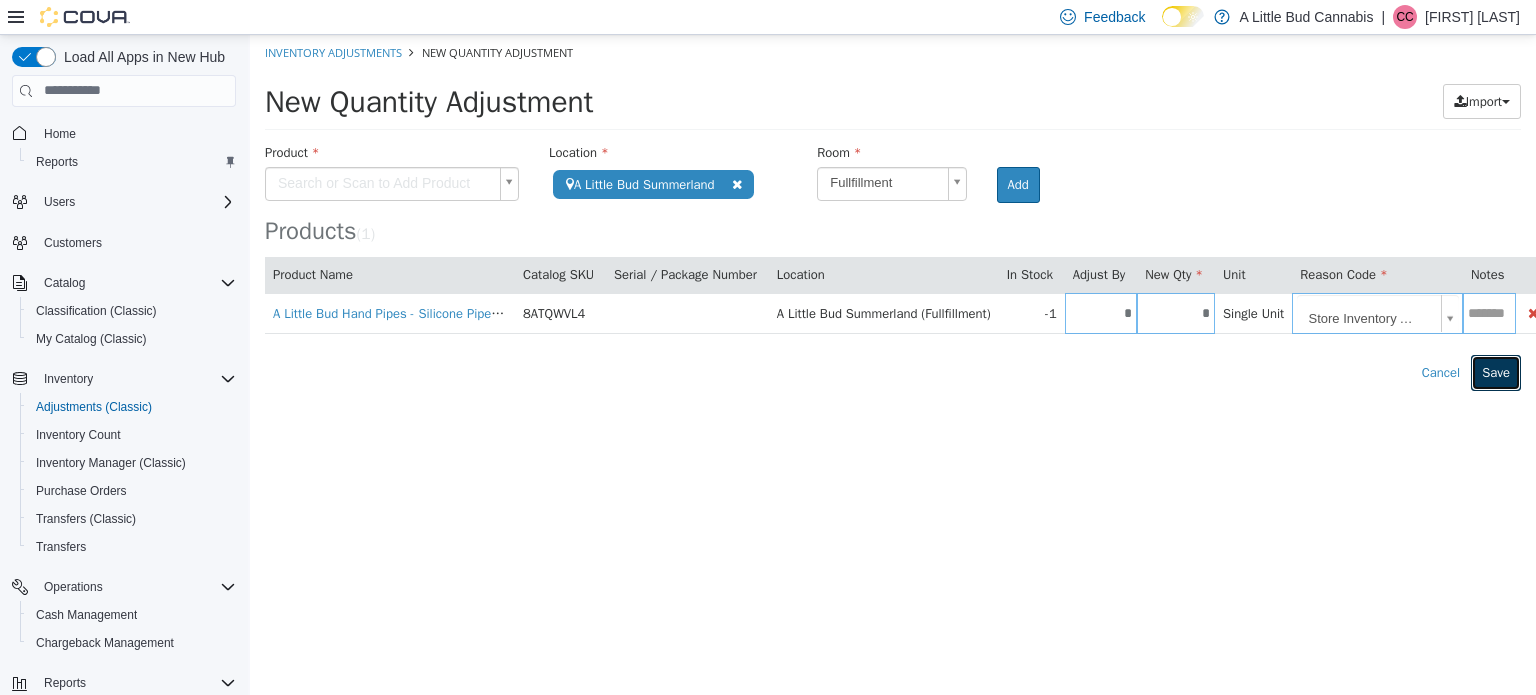 click on "Save" at bounding box center [1496, 372] 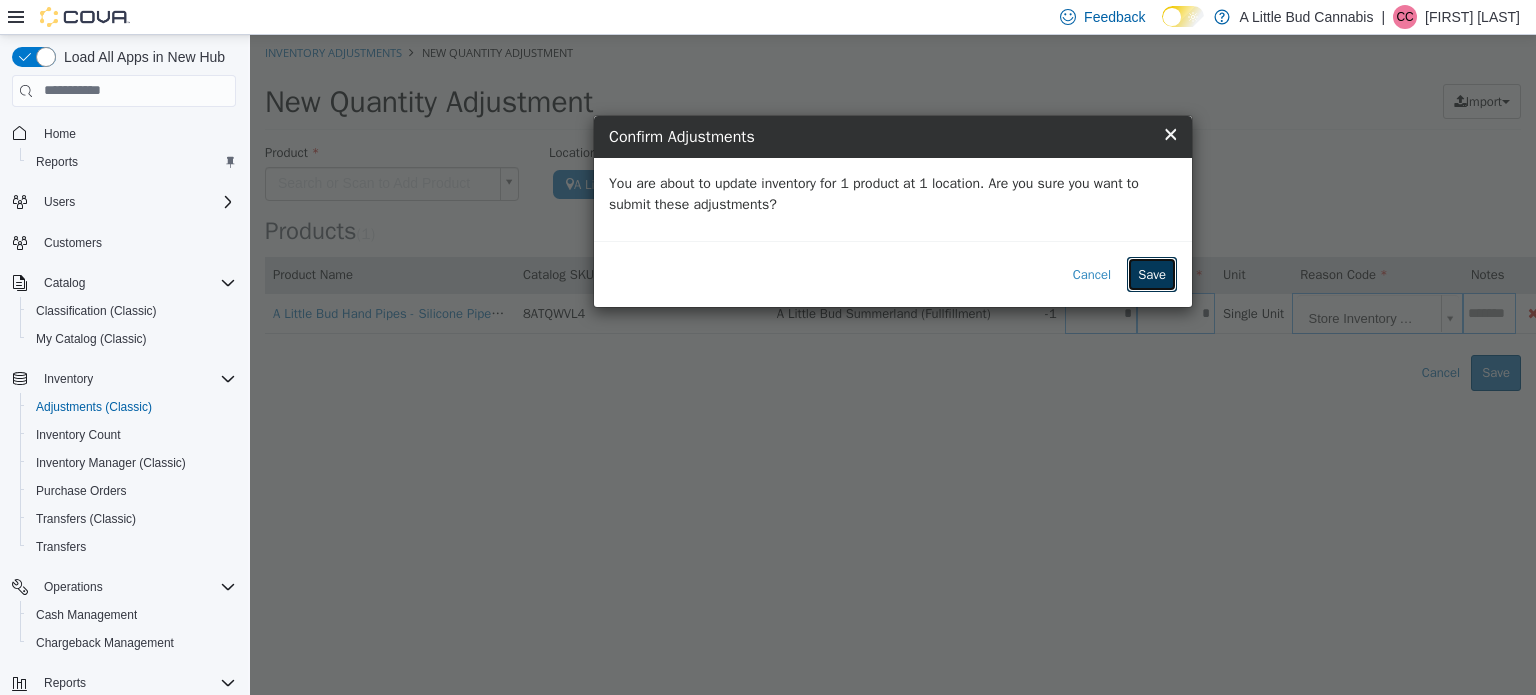 click on "Save" at bounding box center (1152, 274) 